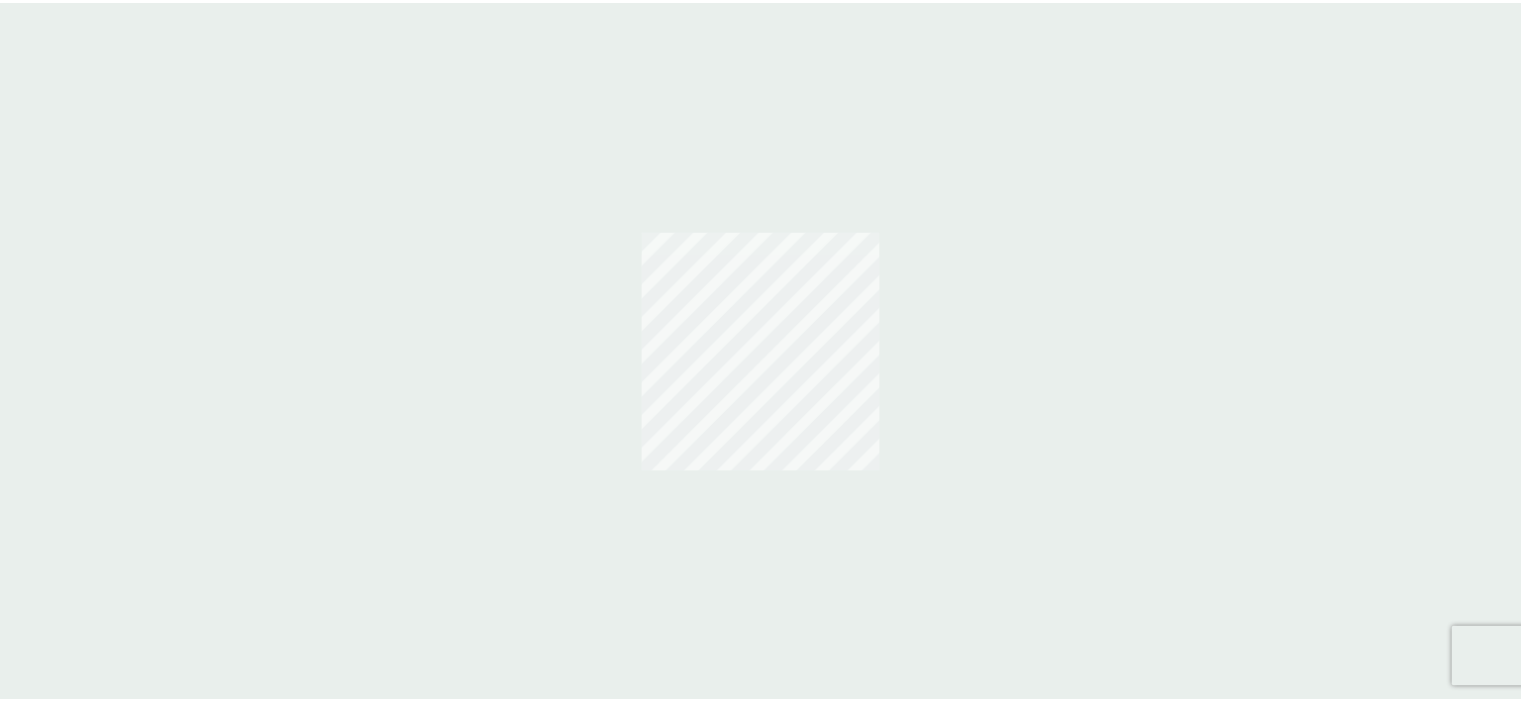 scroll, scrollTop: 0, scrollLeft: 0, axis: both 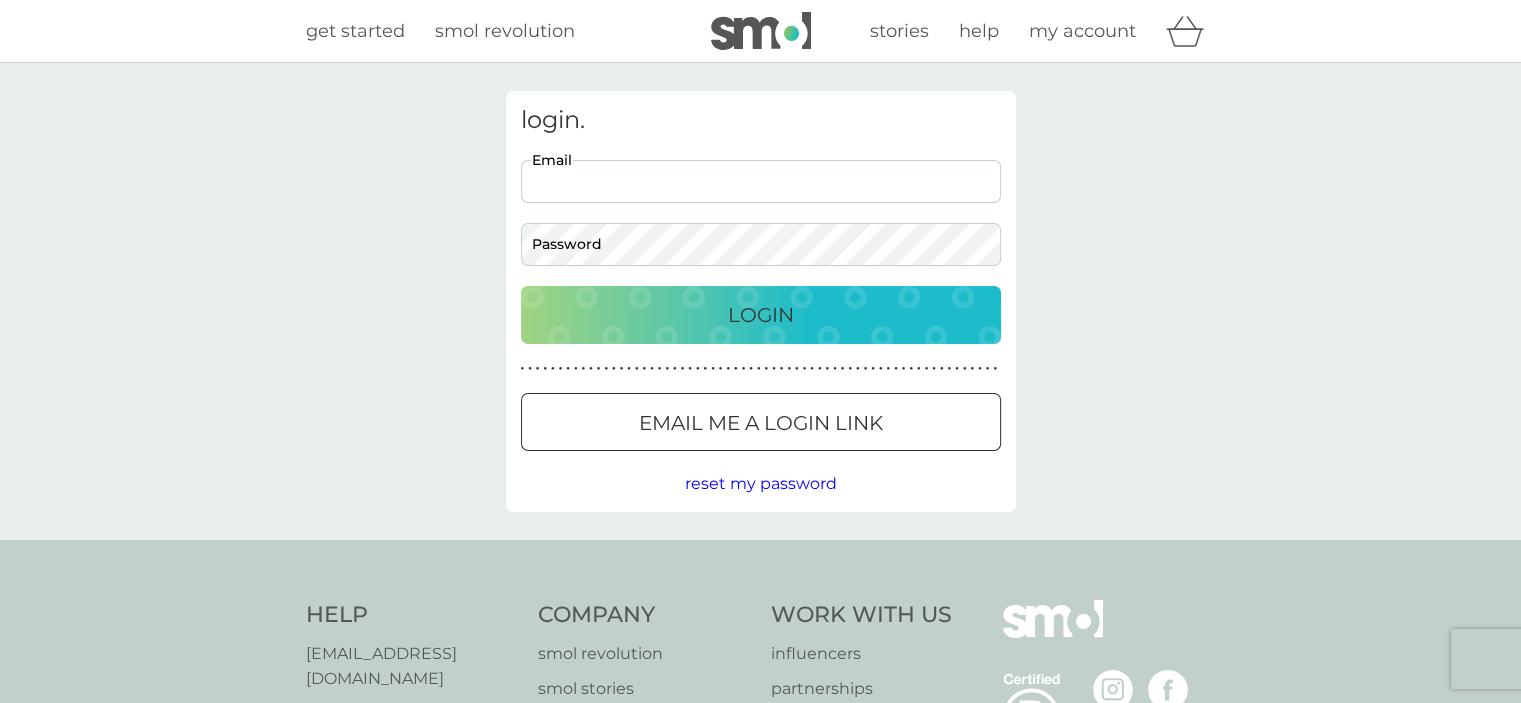click on "Email" at bounding box center (761, 181) 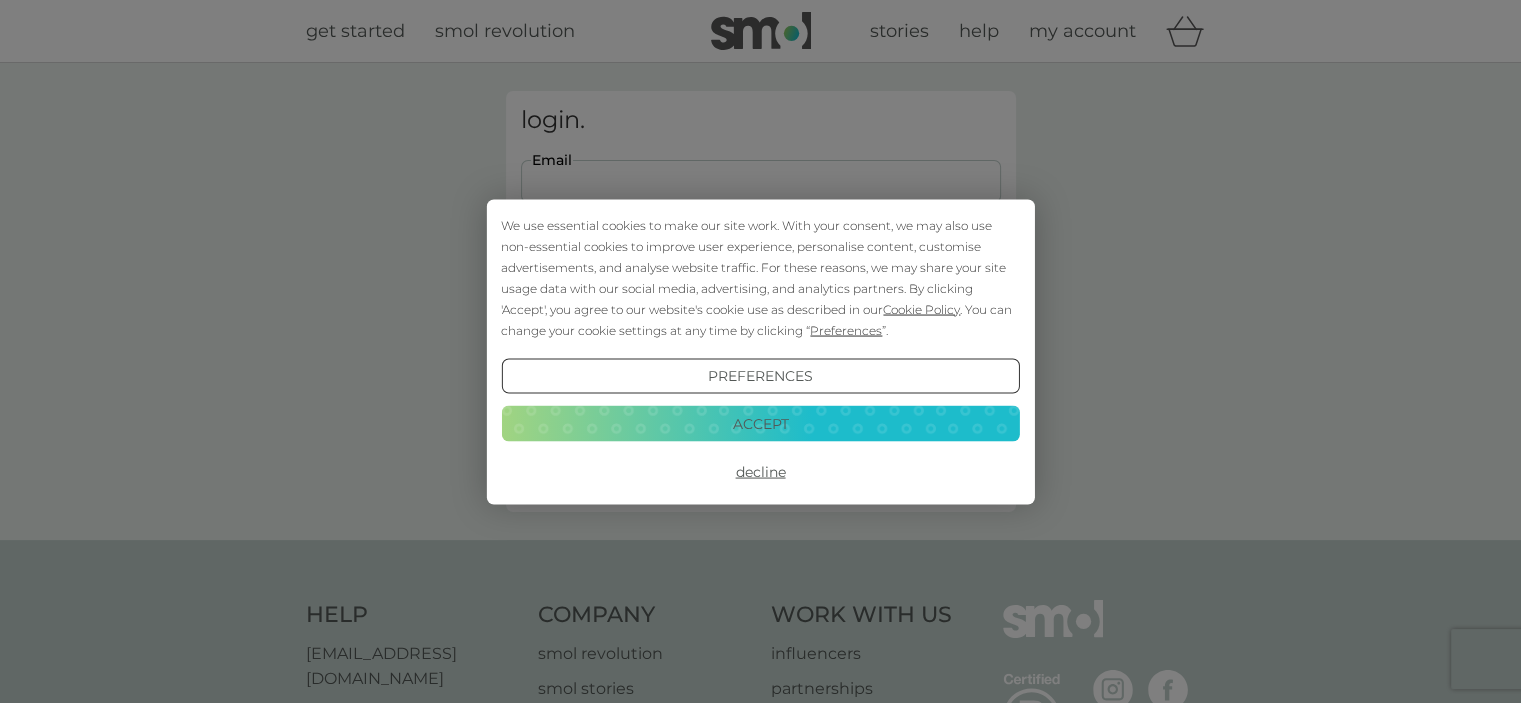 scroll, scrollTop: 0, scrollLeft: 0, axis: both 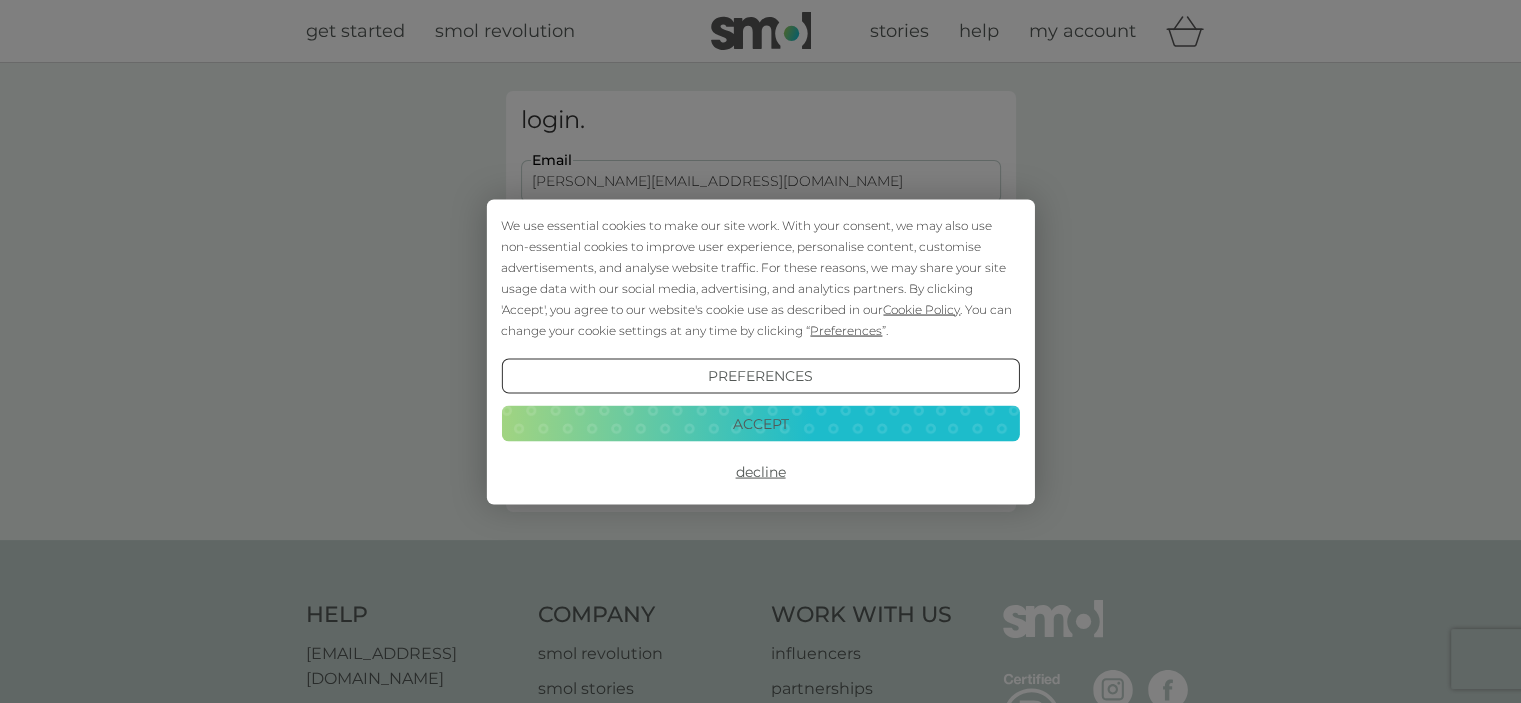 click on "Accept" at bounding box center (760, 424) 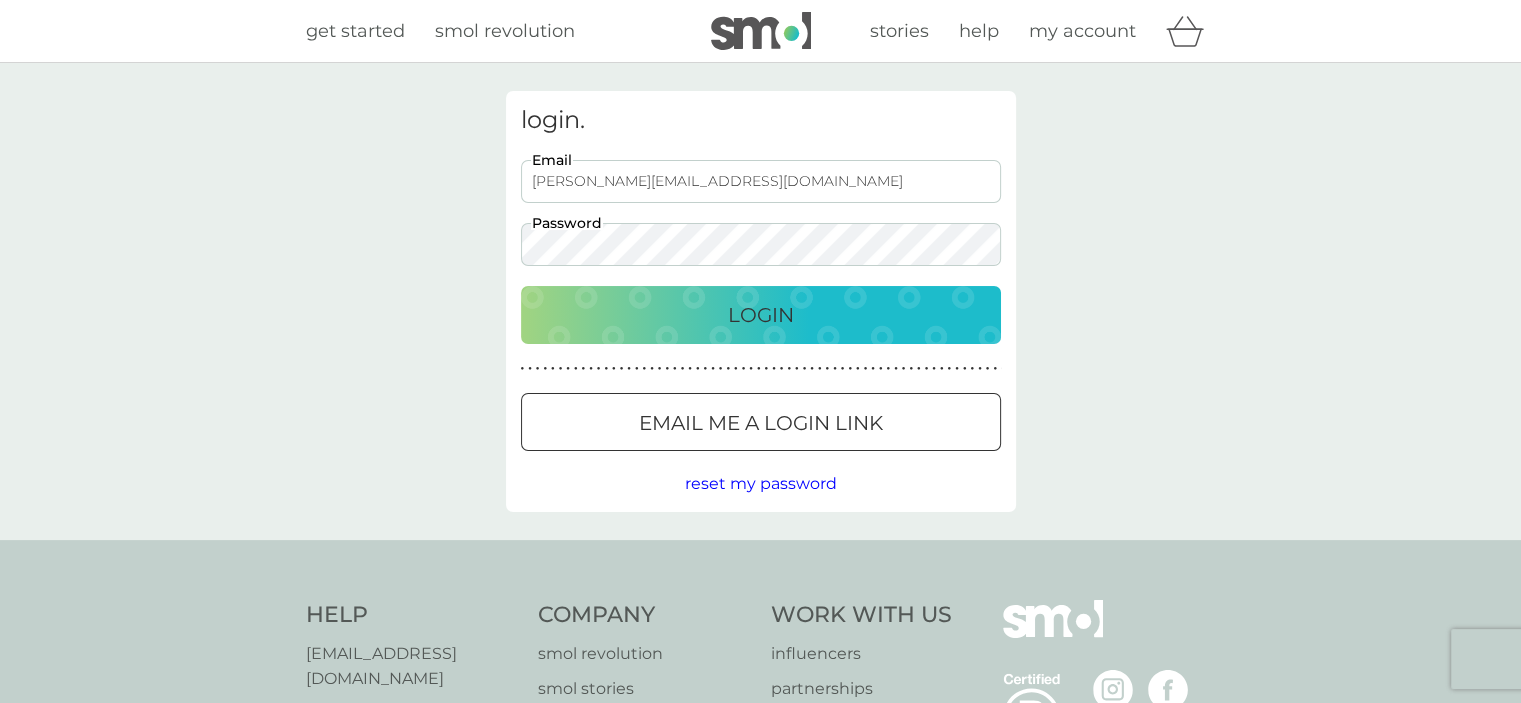 click on "Login" at bounding box center [761, 315] 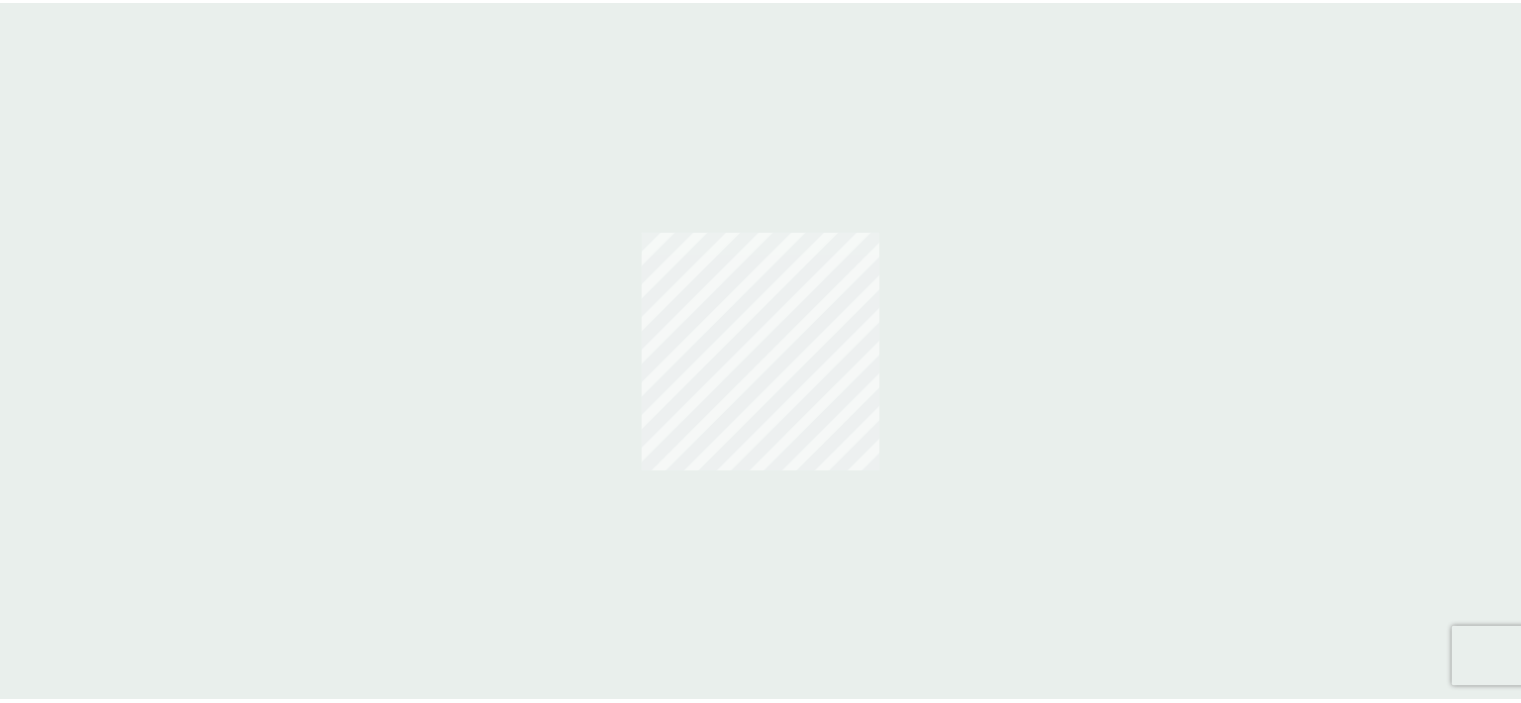 scroll, scrollTop: 0, scrollLeft: 0, axis: both 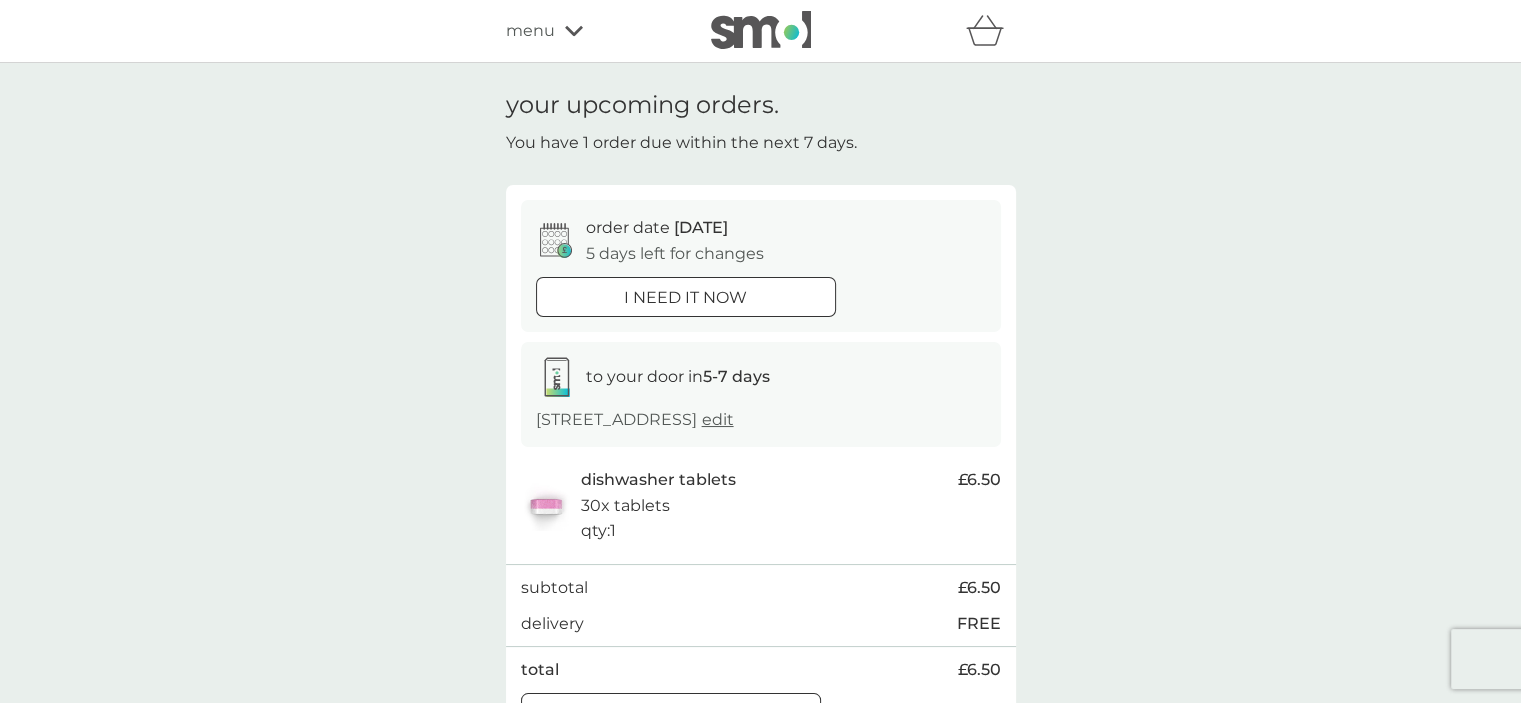 click on "i need it now" at bounding box center (685, 298) 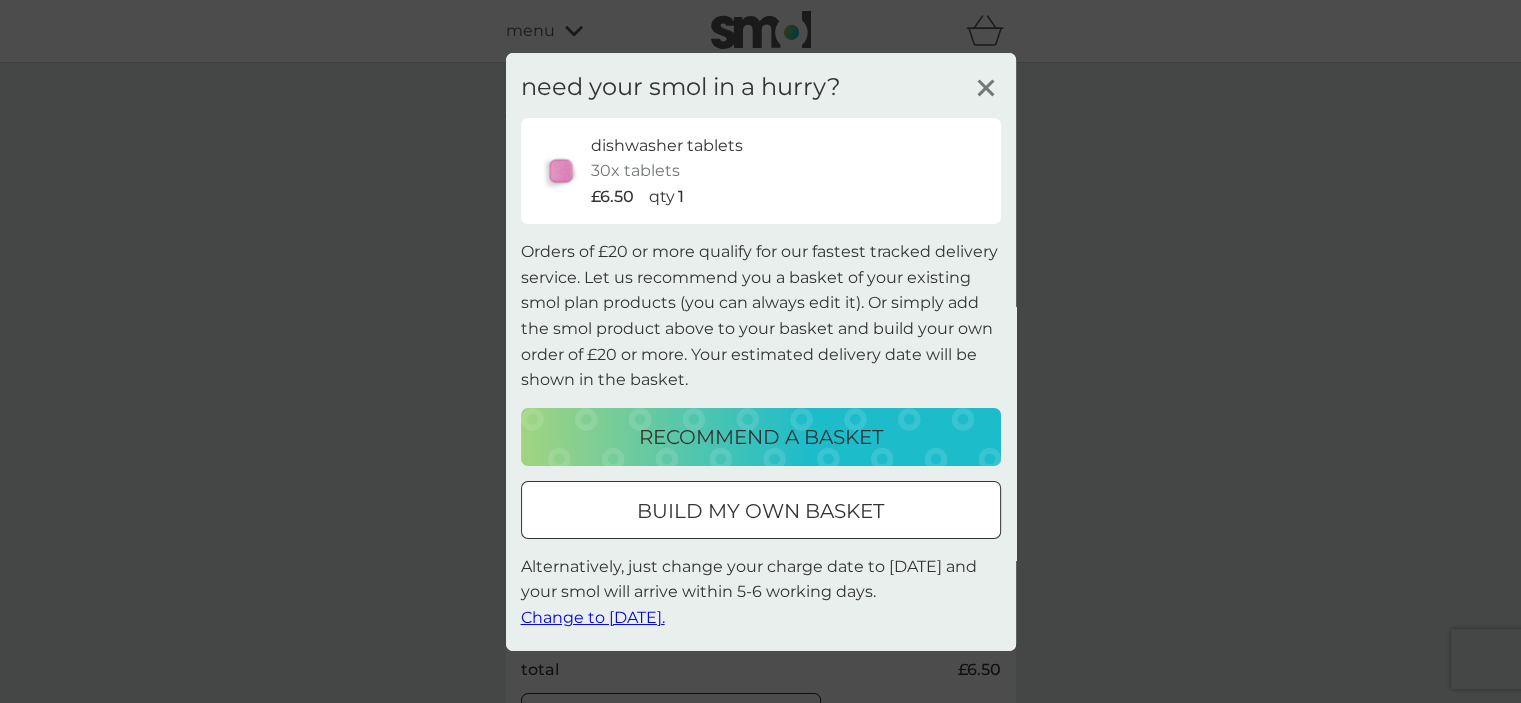 click 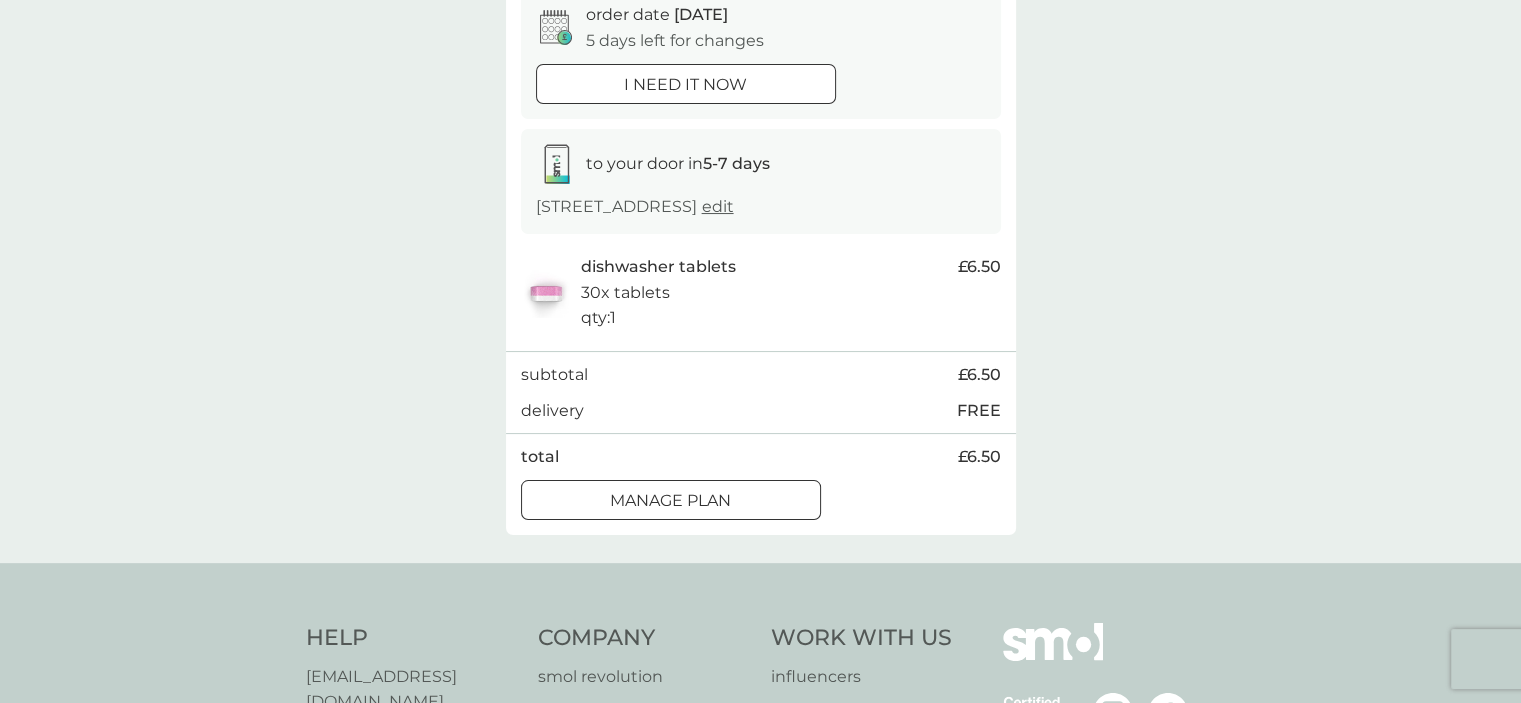 scroll, scrollTop: 360, scrollLeft: 0, axis: vertical 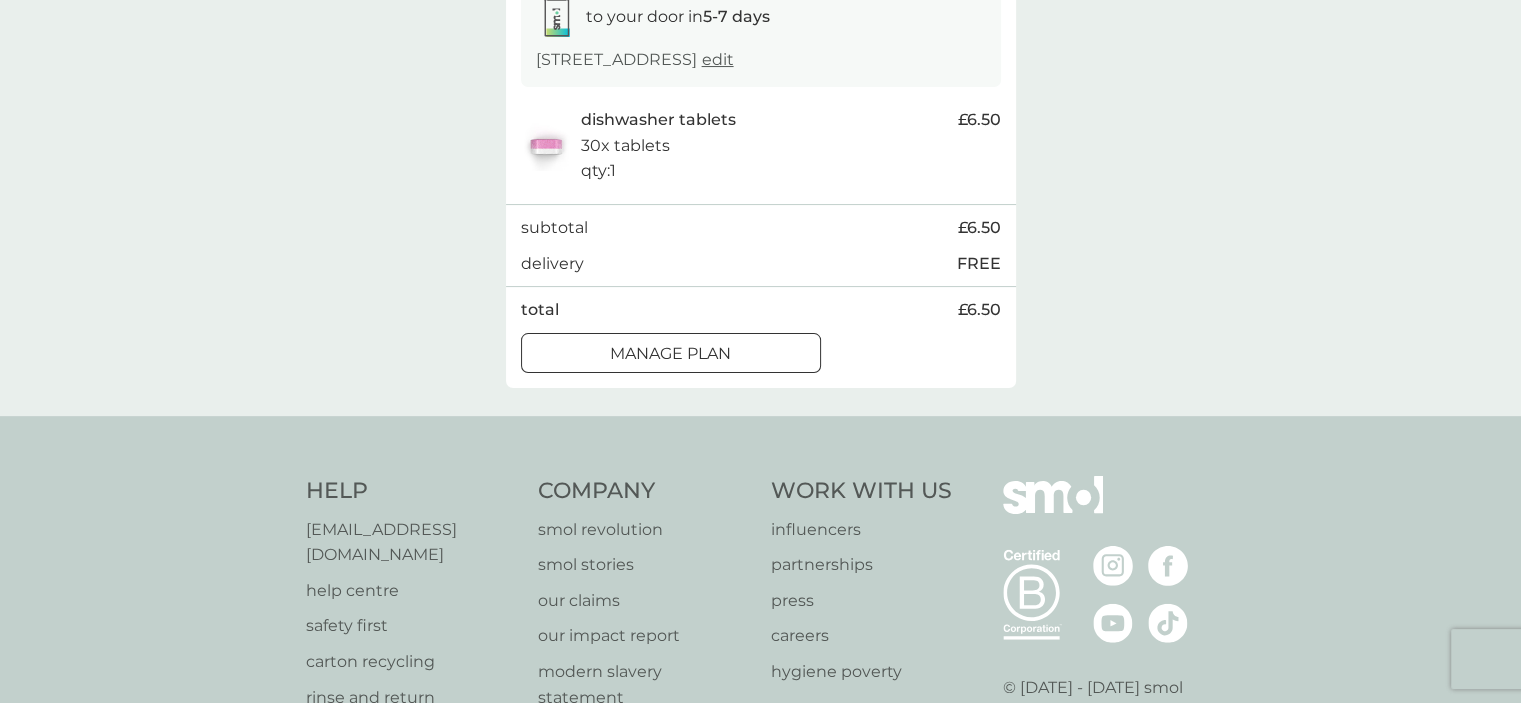 click on "Manage plan" at bounding box center (670, 354) 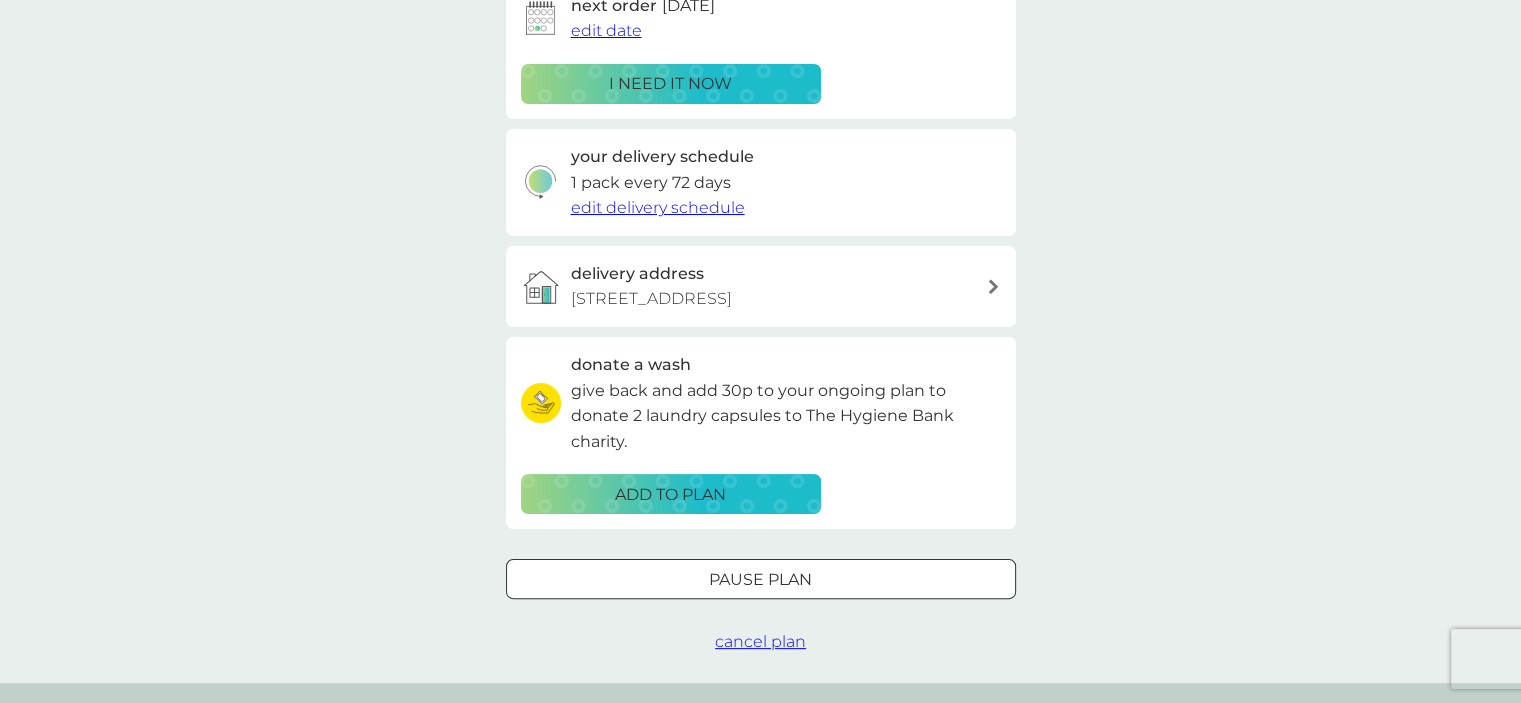 scroll, scrollTop: 0, scrollLeft: 0, axis: both 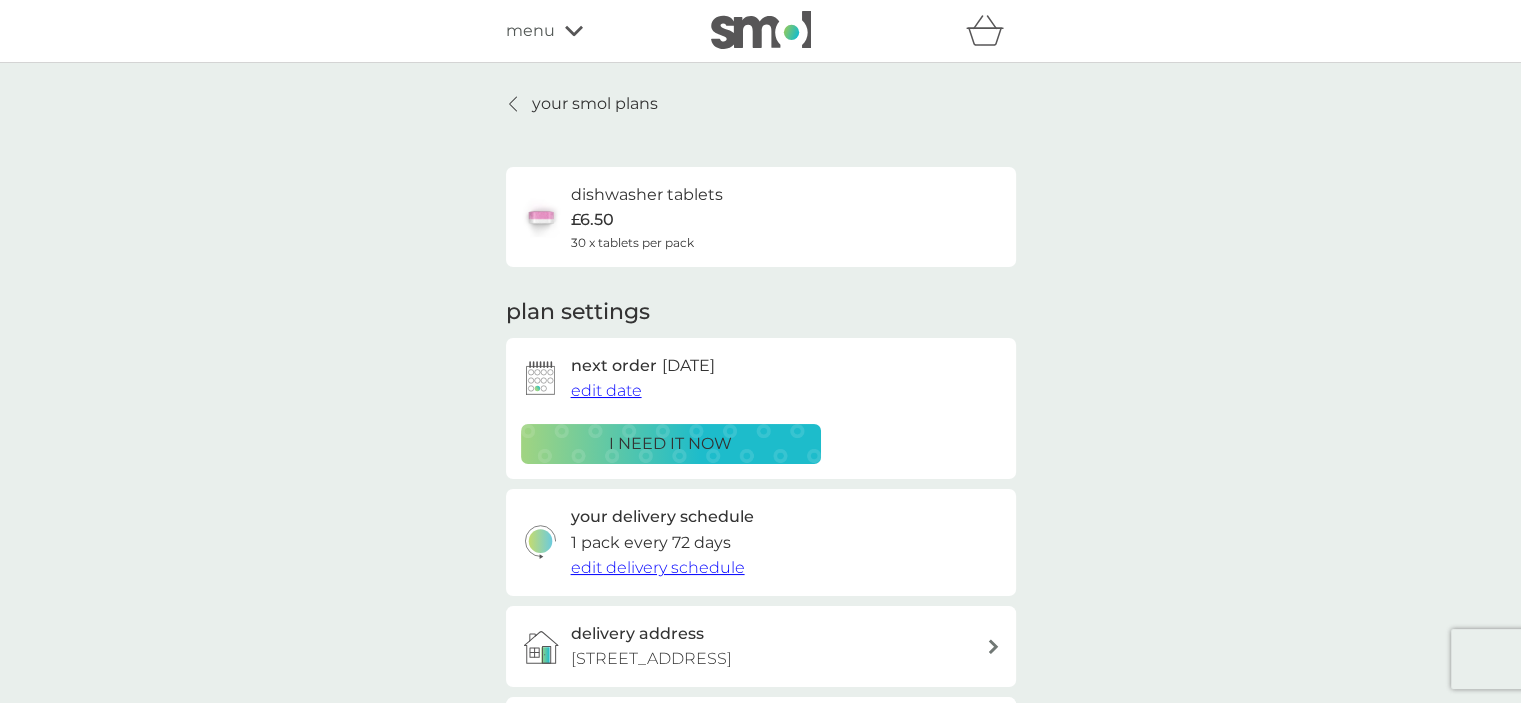 click on "edit date" at bounding box center (606, 390) 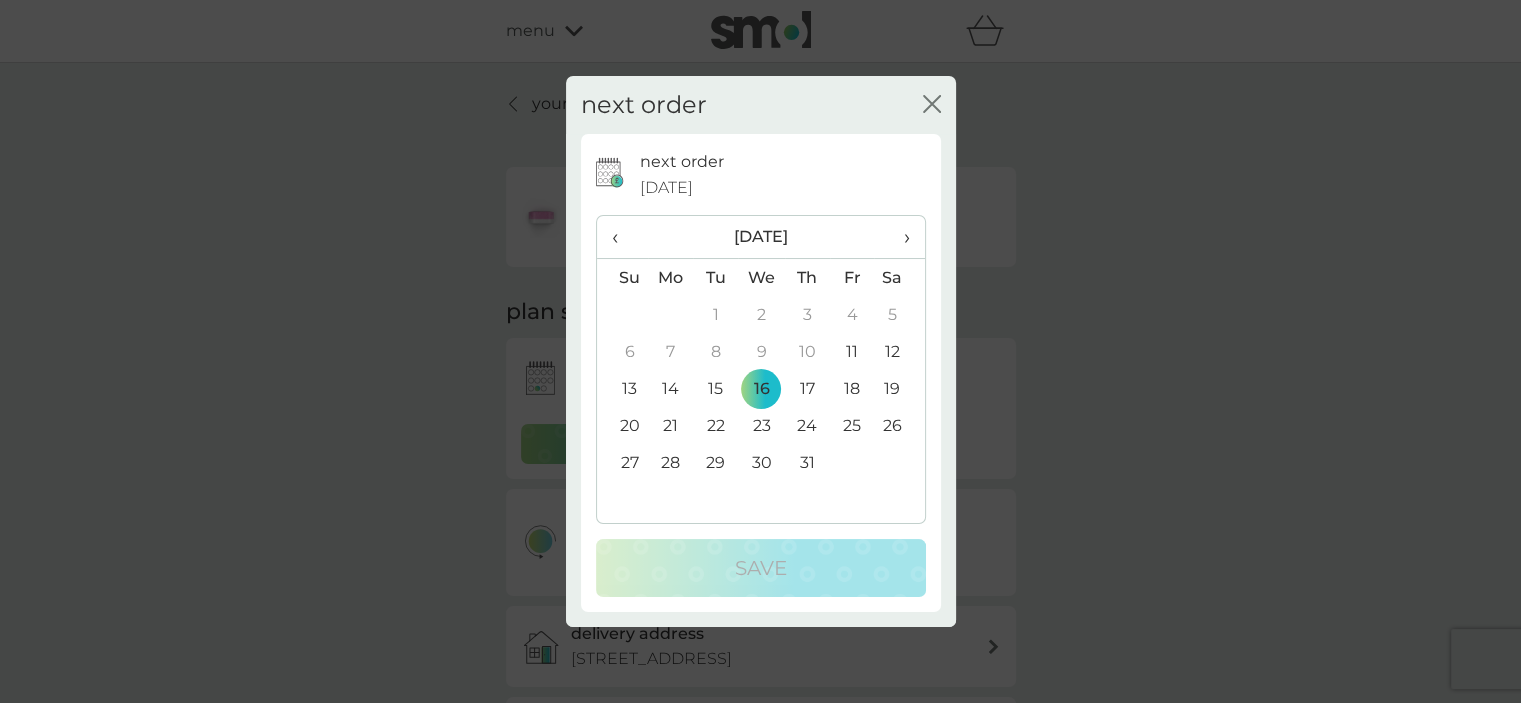 click on "›" at bounding box center [899, 237] 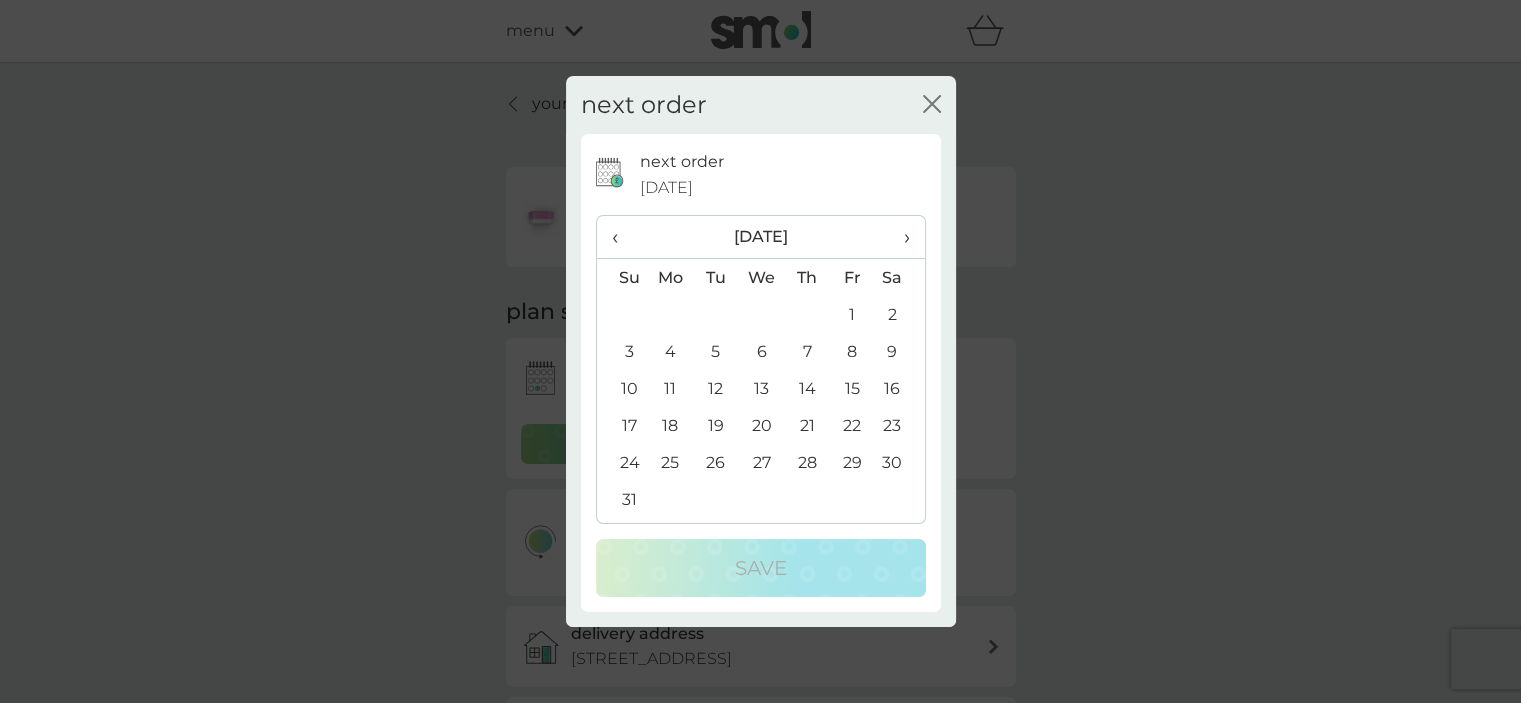 click on "18" at bounding box center (671, 425) 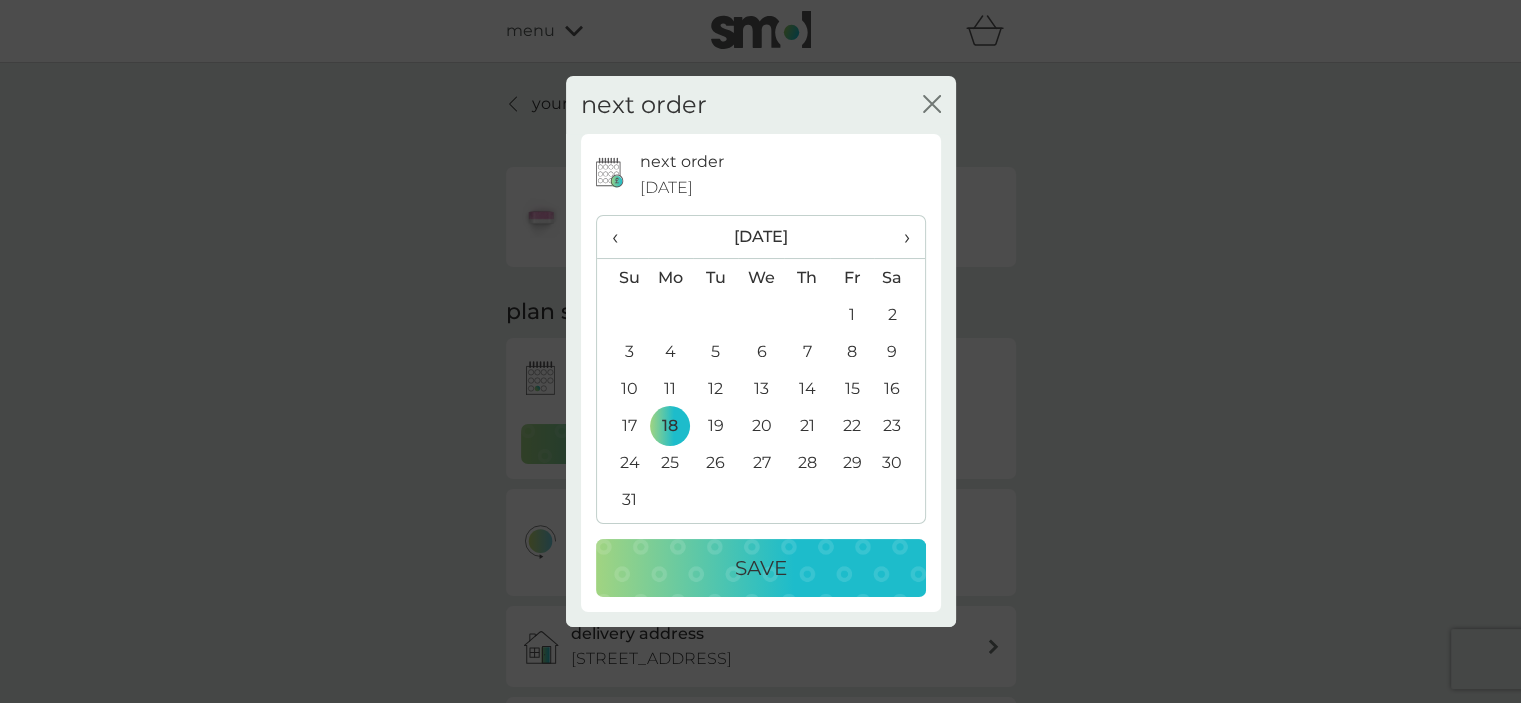 click on "Save" at bounding box center [761, 568] 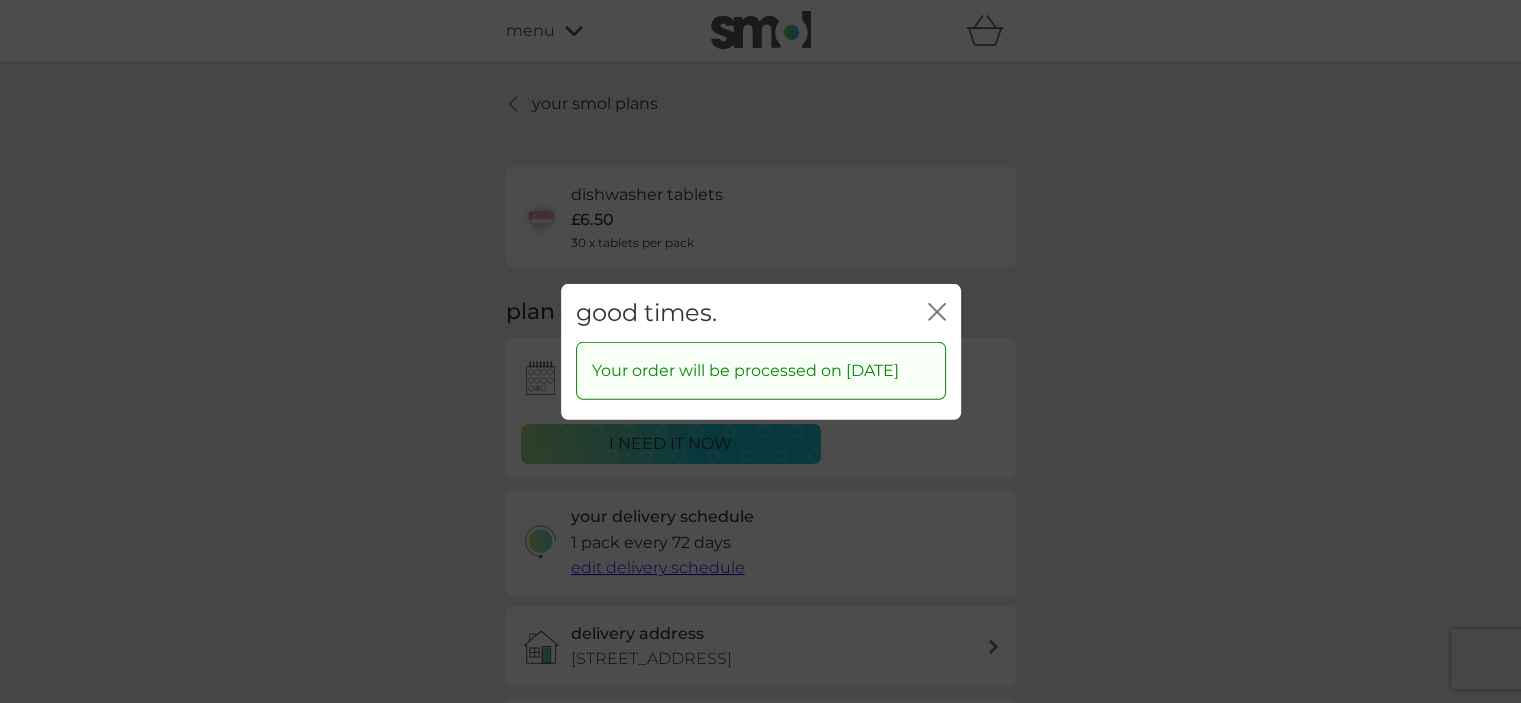 click on "close" 